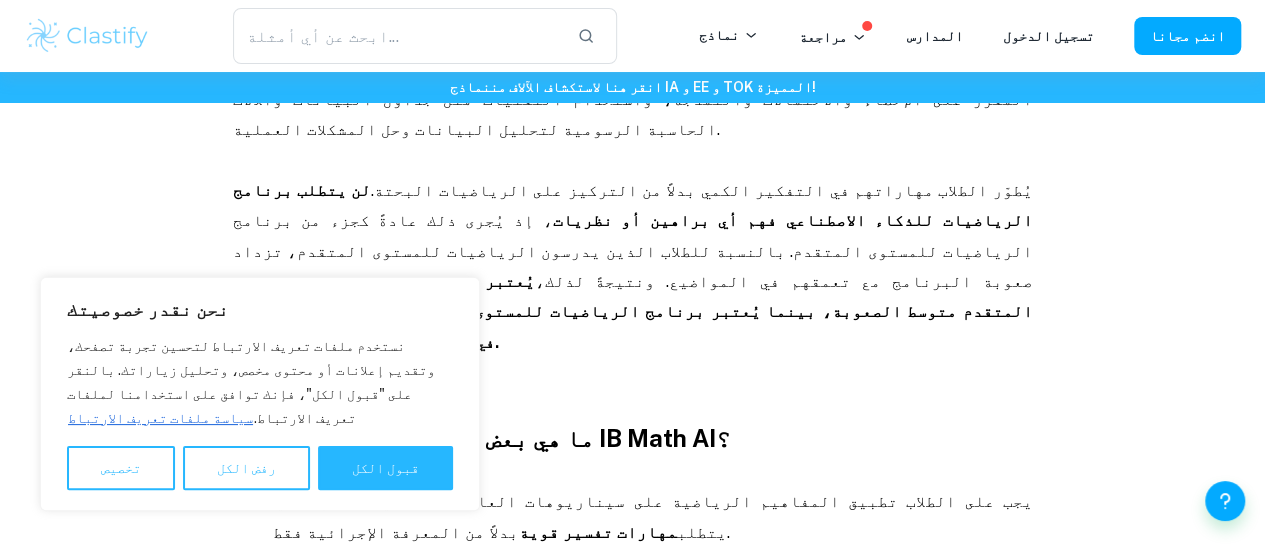 scroll, scrollTop: 1510, scrollLeft: 0, axis: vertical 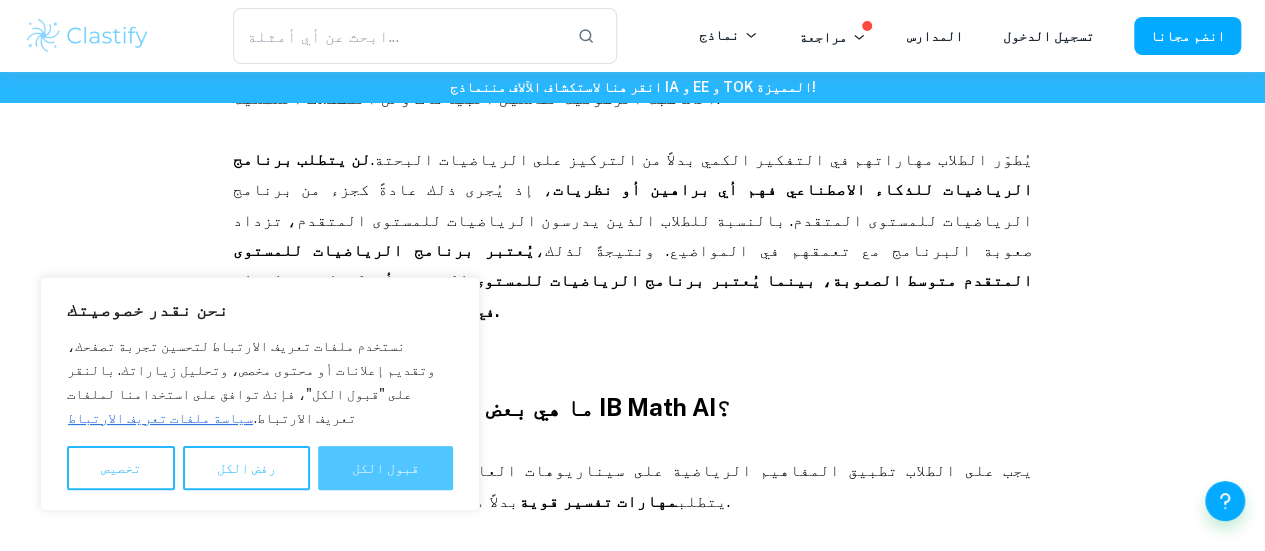 click on "قبول الكل" at bounding box center (385, 468) 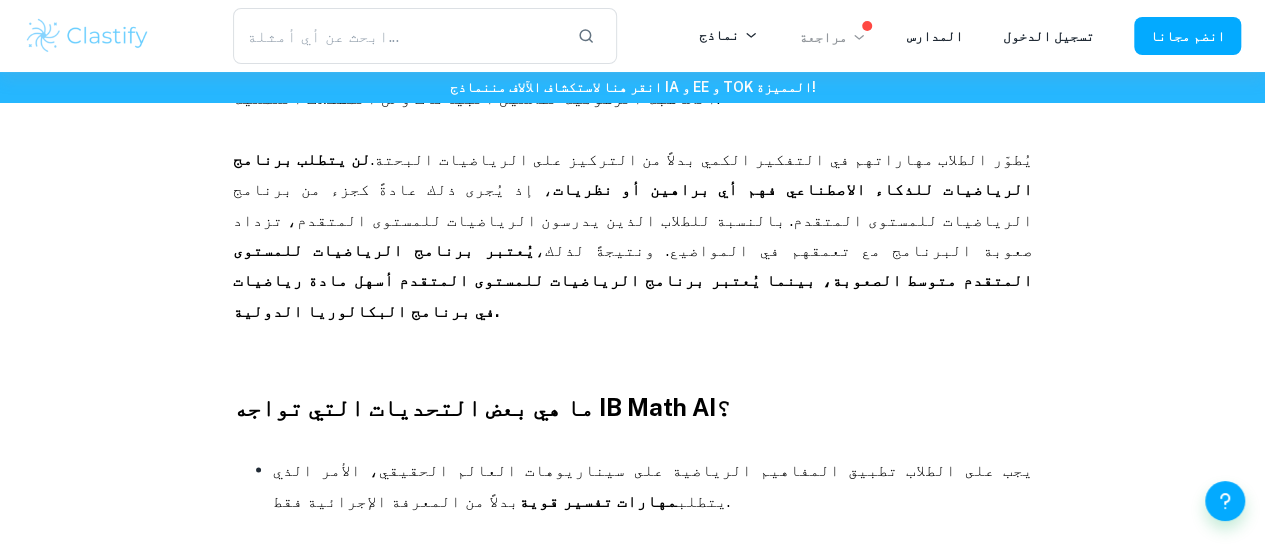 click 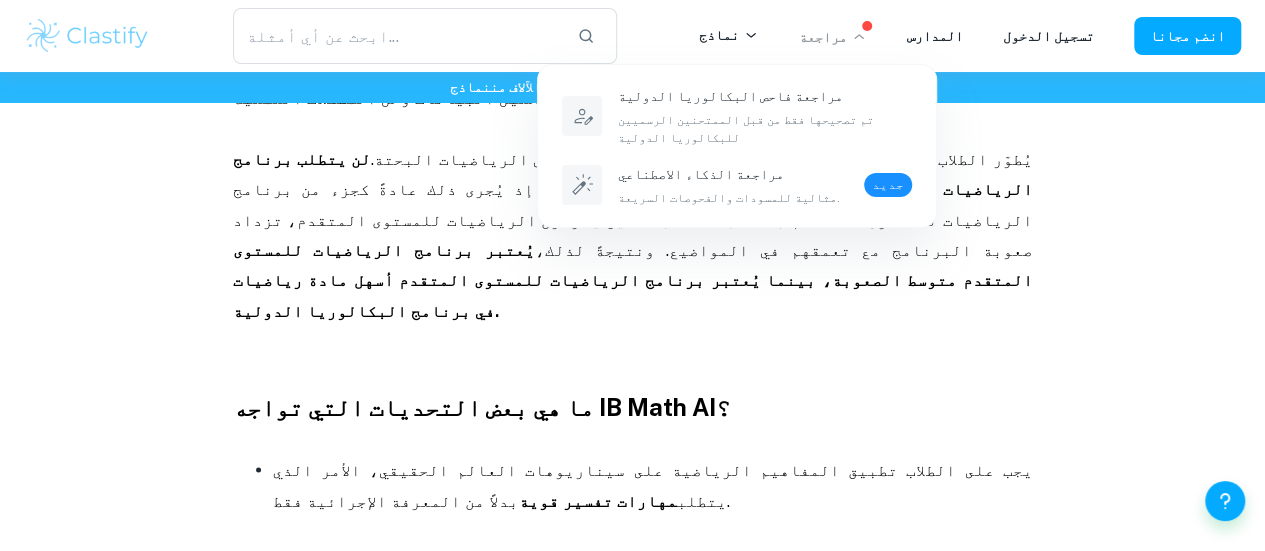 click at bounding box center [632, 275] 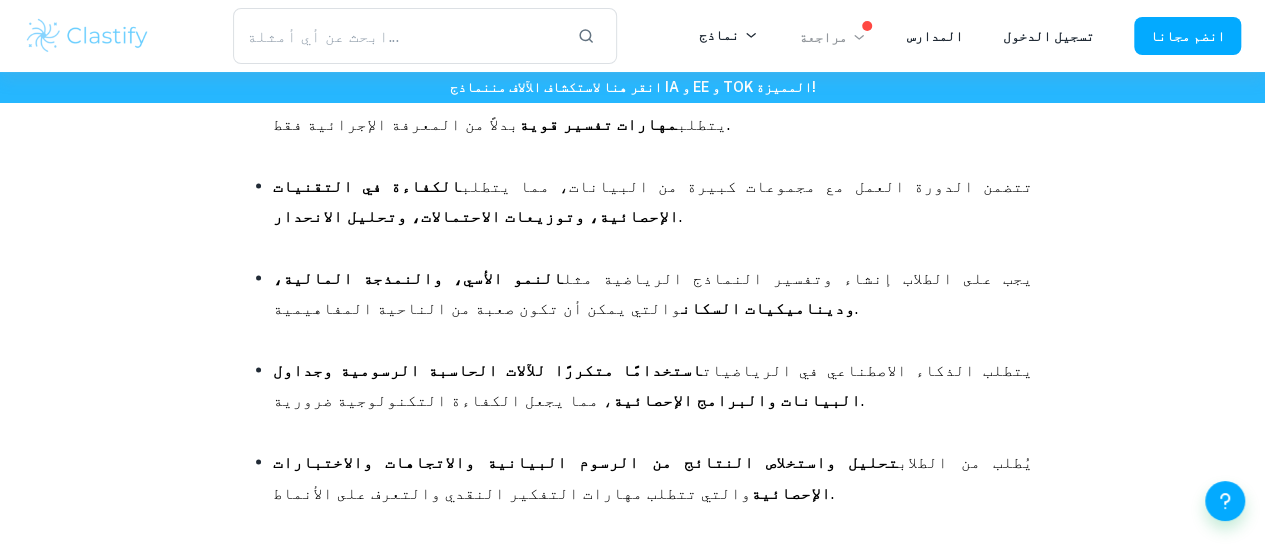 scroll, scrollTop: 2010, scrollLeft: 0, axis: vertical 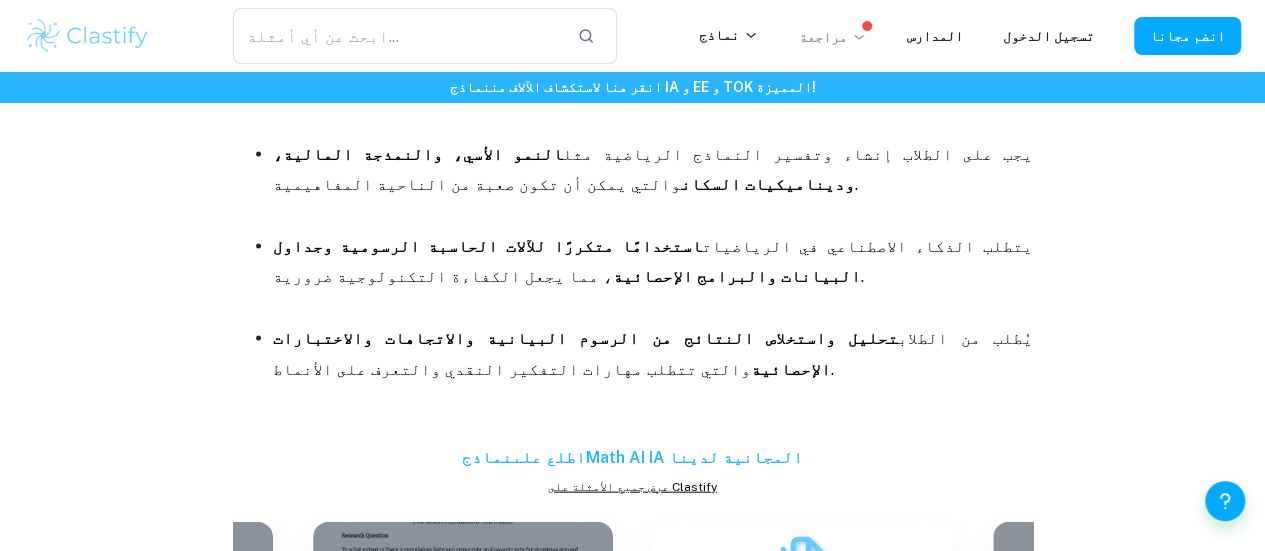 drag, startPoint x: 267, startPoint y: 348, endPoint x: 255, endPoint y: 348, distance: 12 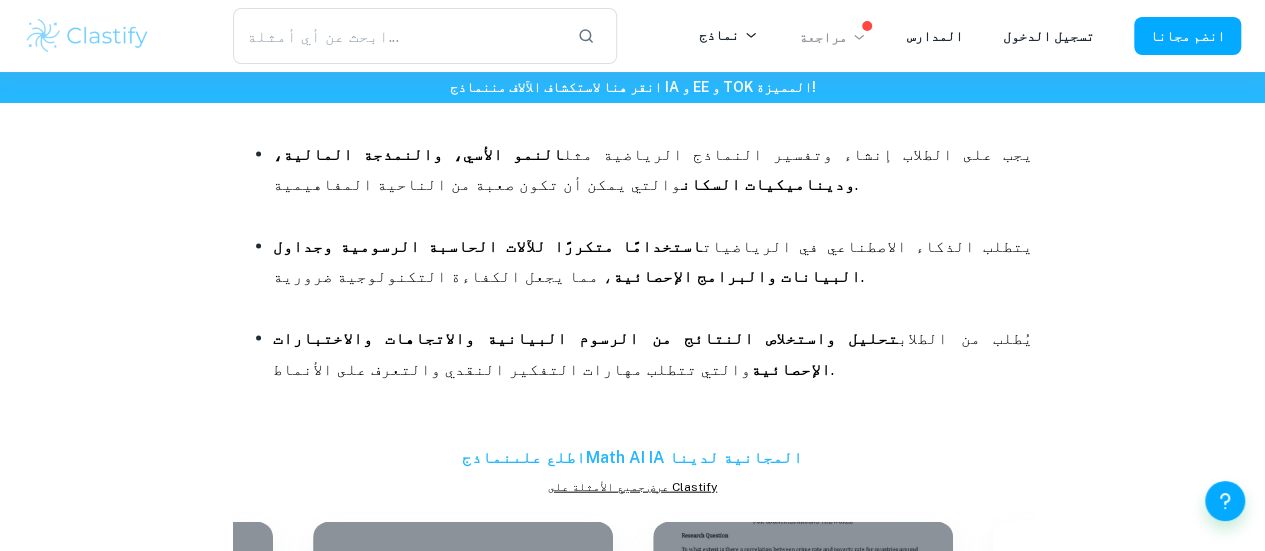 click at bounding box center (269, 641) 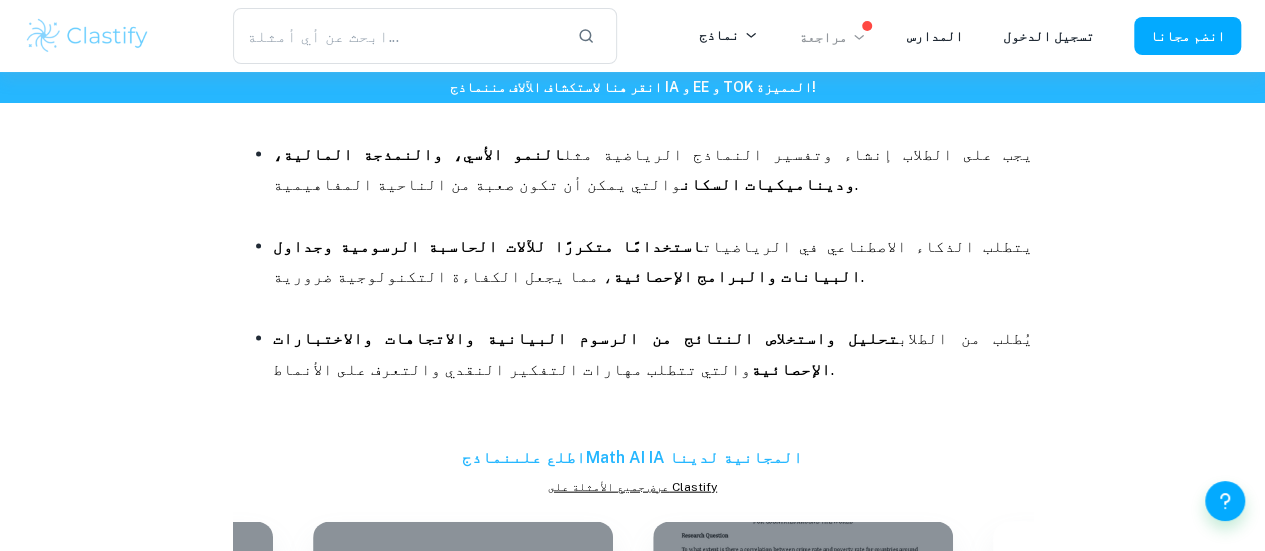 click 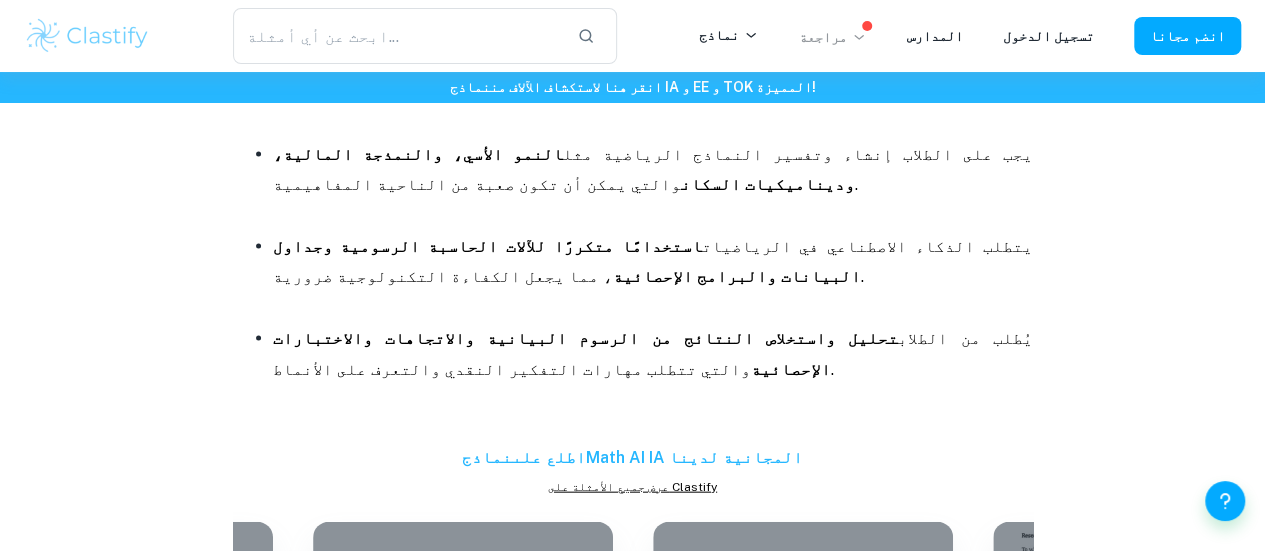 click 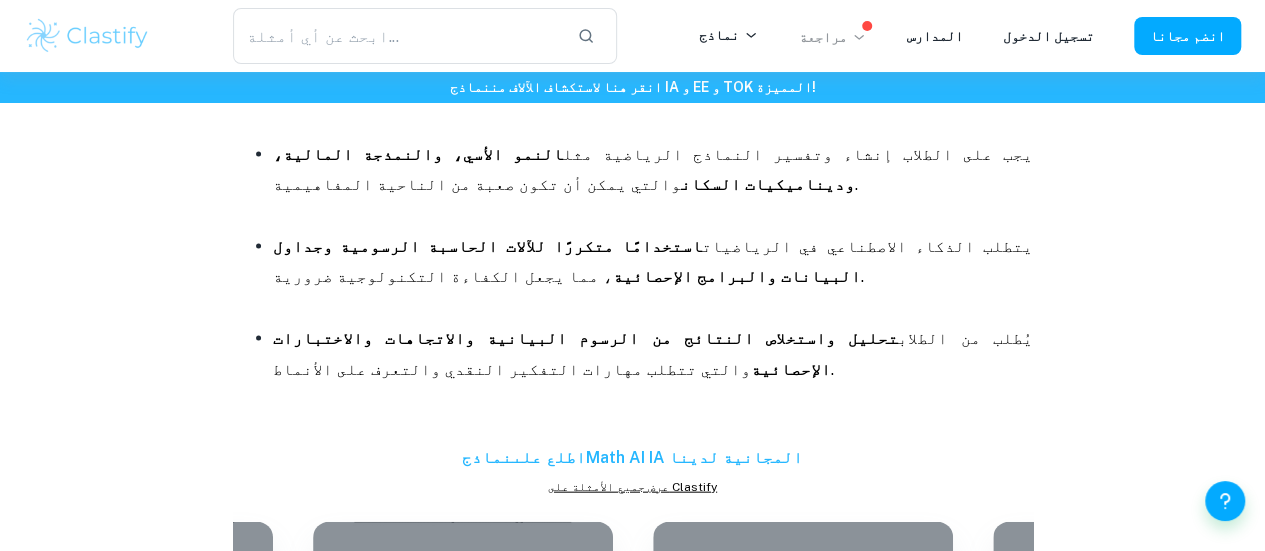 click 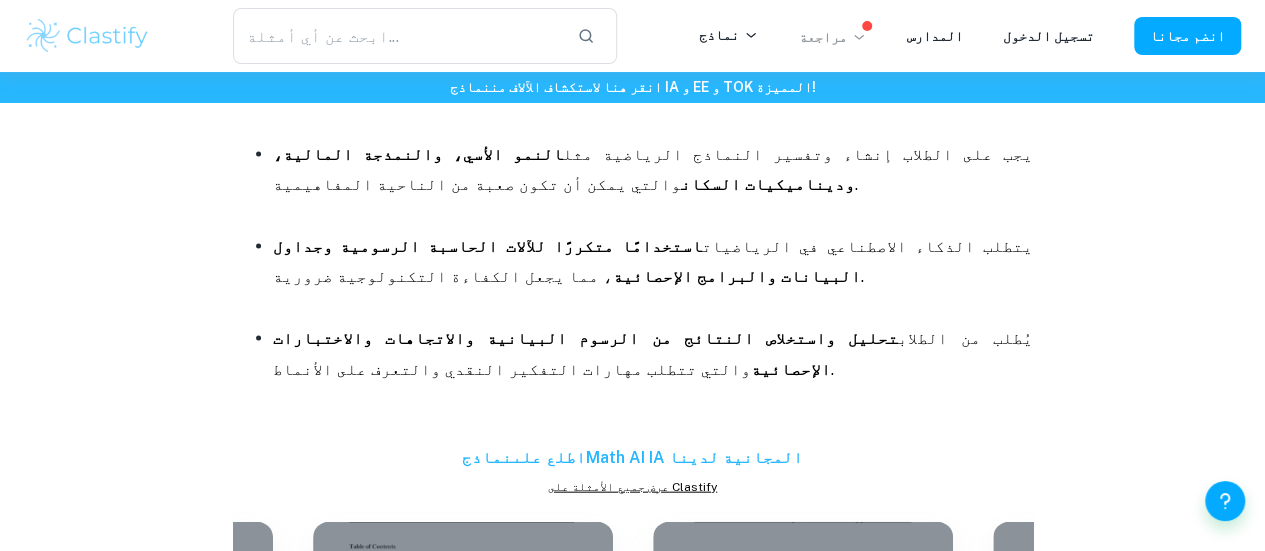 click 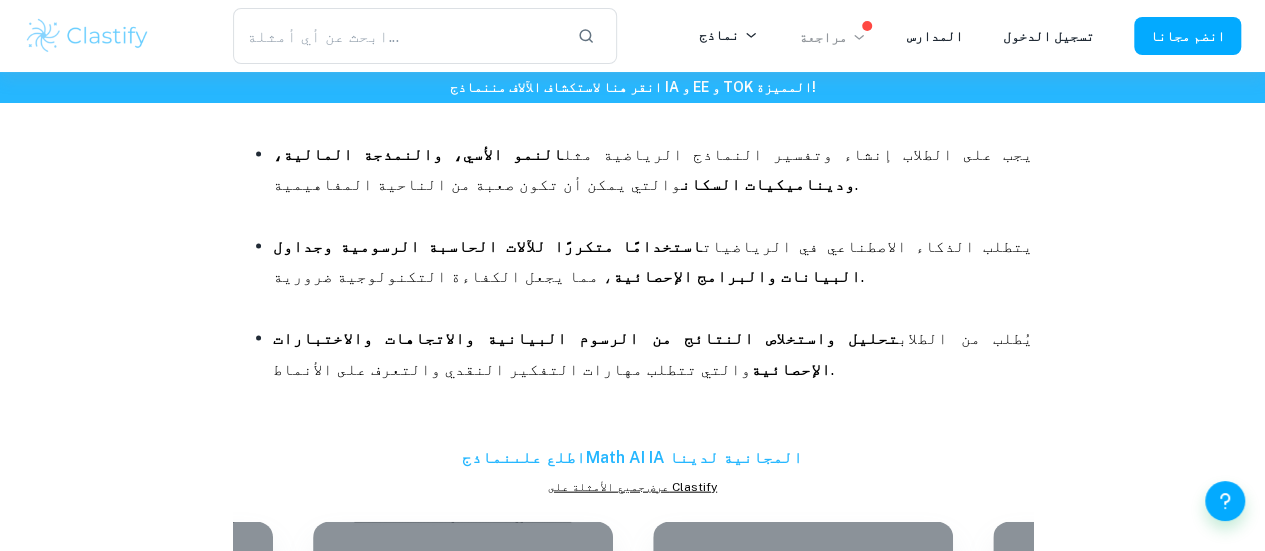 click at bounding box center (997, 641) 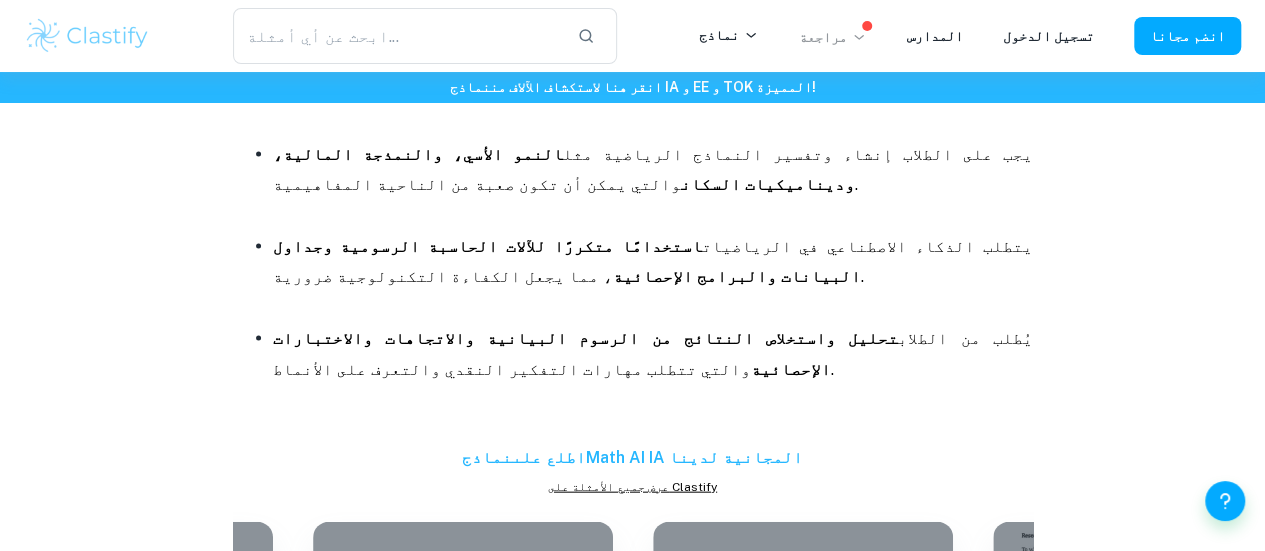 click at bounding box center (997, 641) 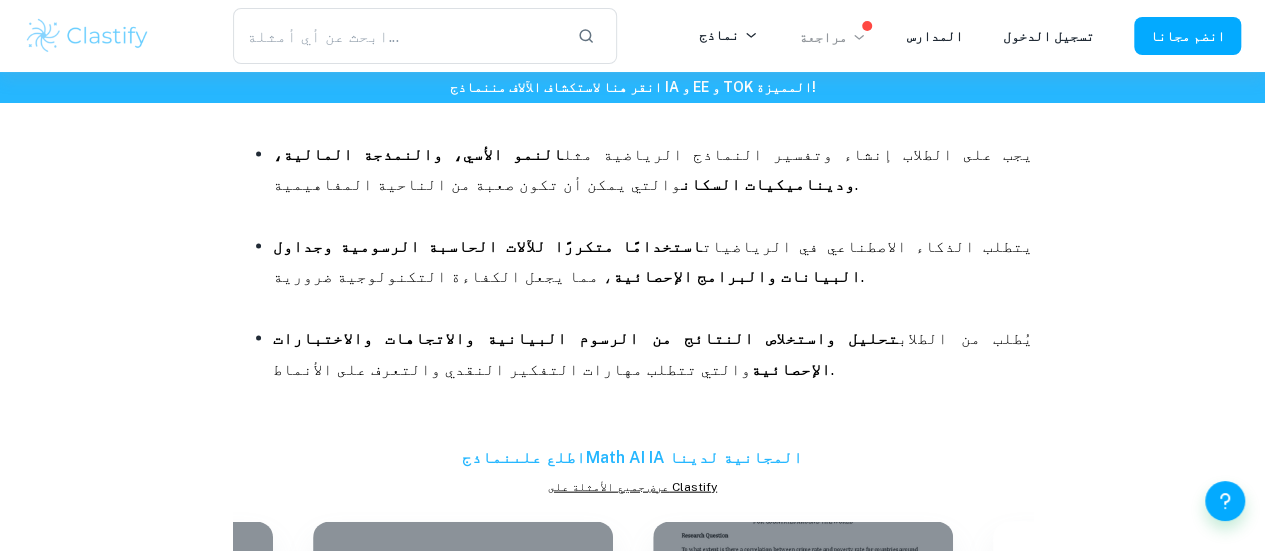 click at bounding box center (997, 641) 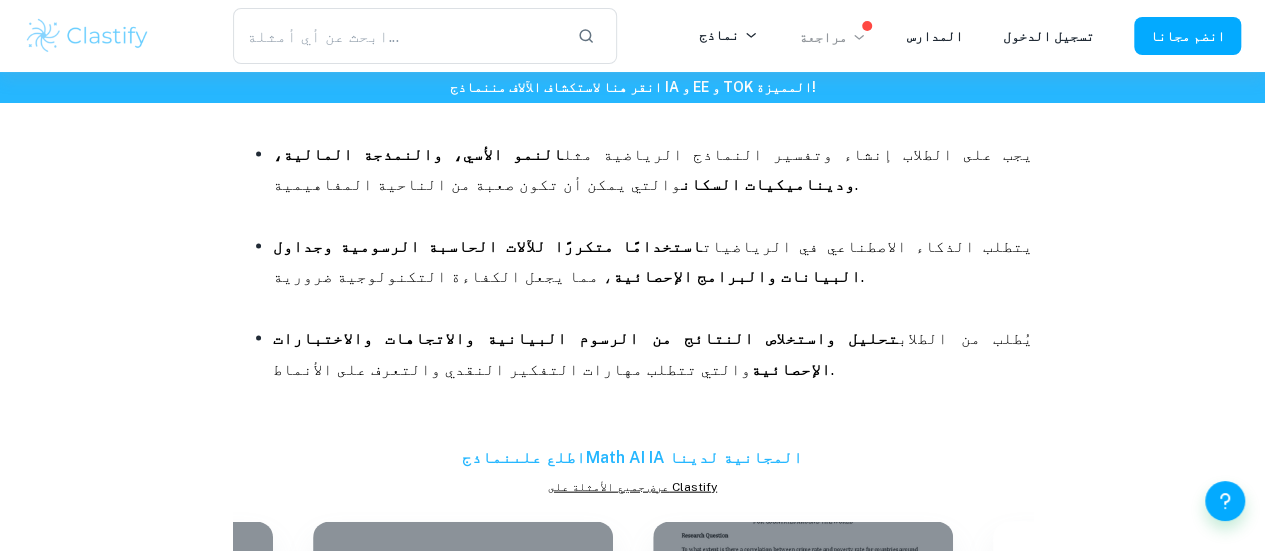 click at bounding box center (997, 641) 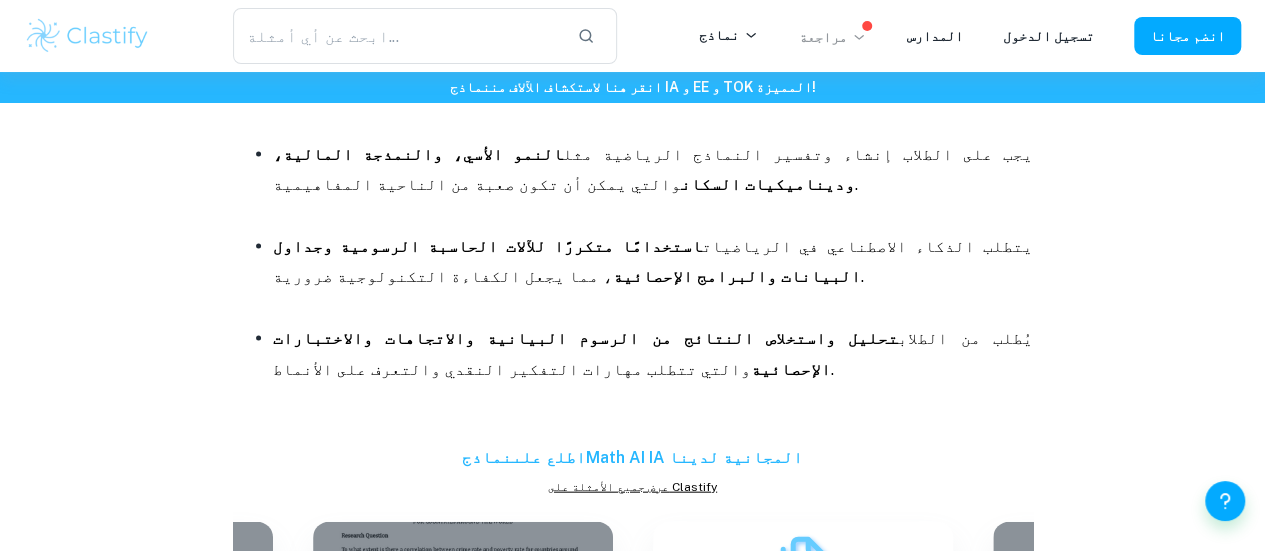click 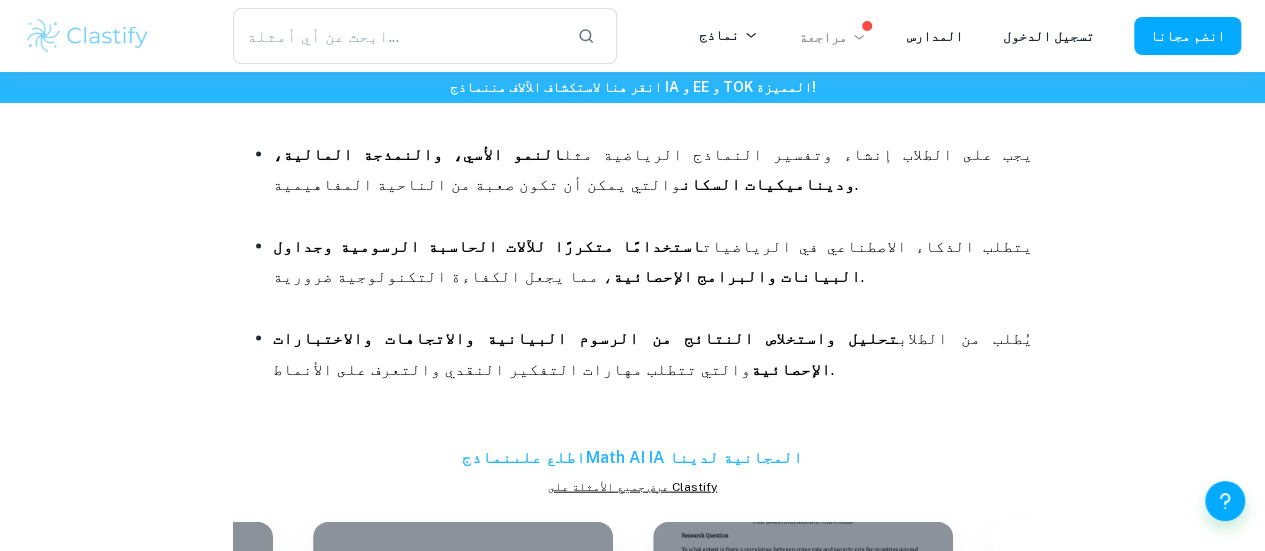 click at bounding box center (269, 641) 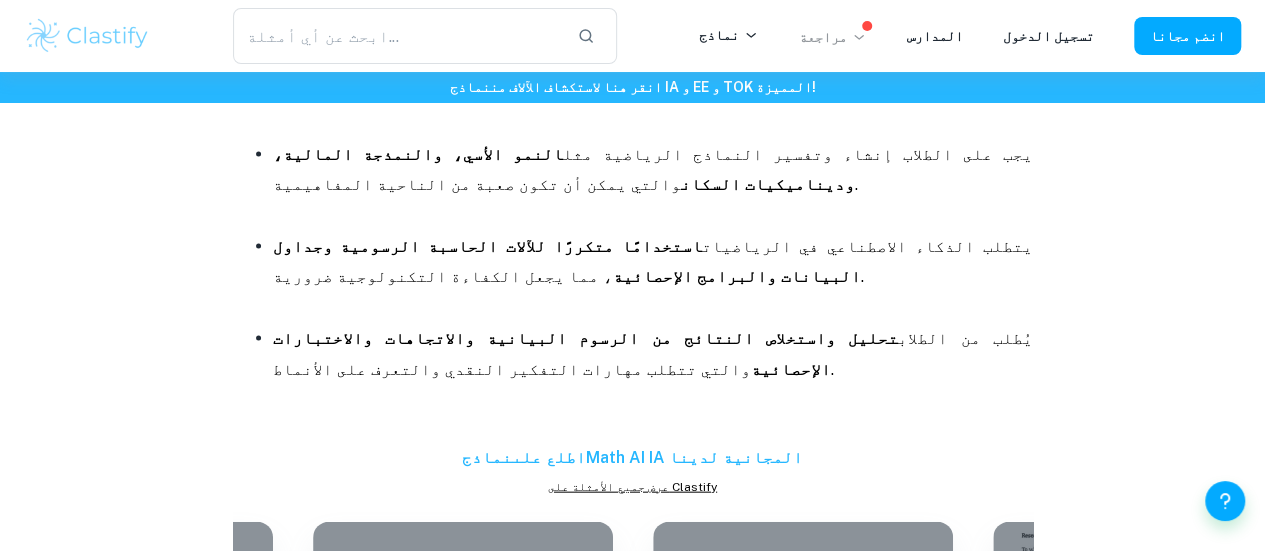 click at bounding box center (269, 641) 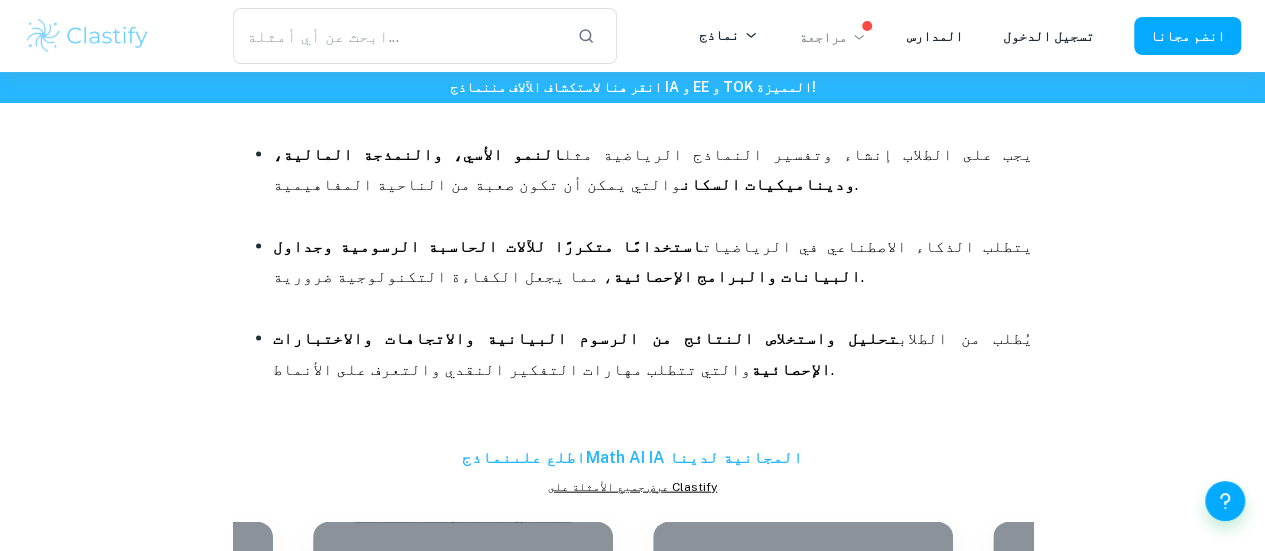 click 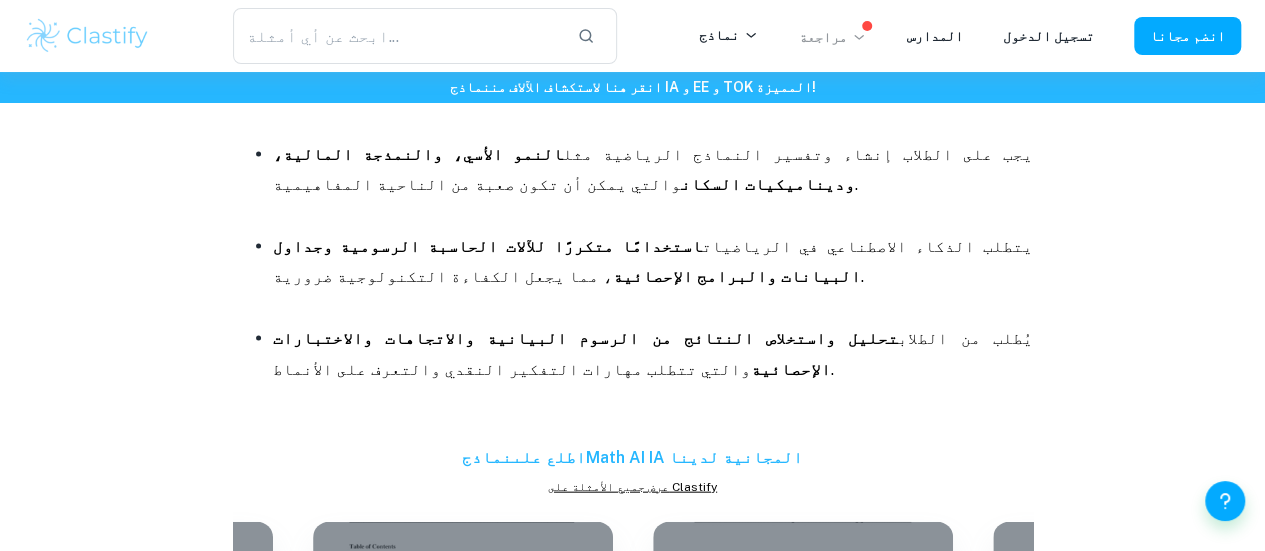 click at bounding box center (269, 641) 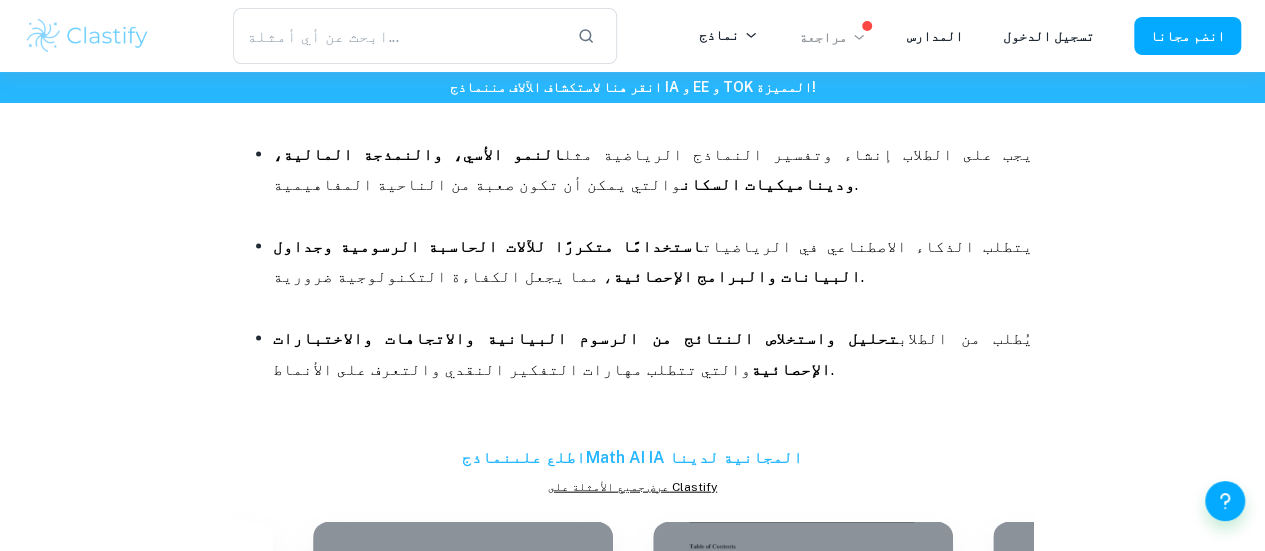 click at bounding box center (997, 641) 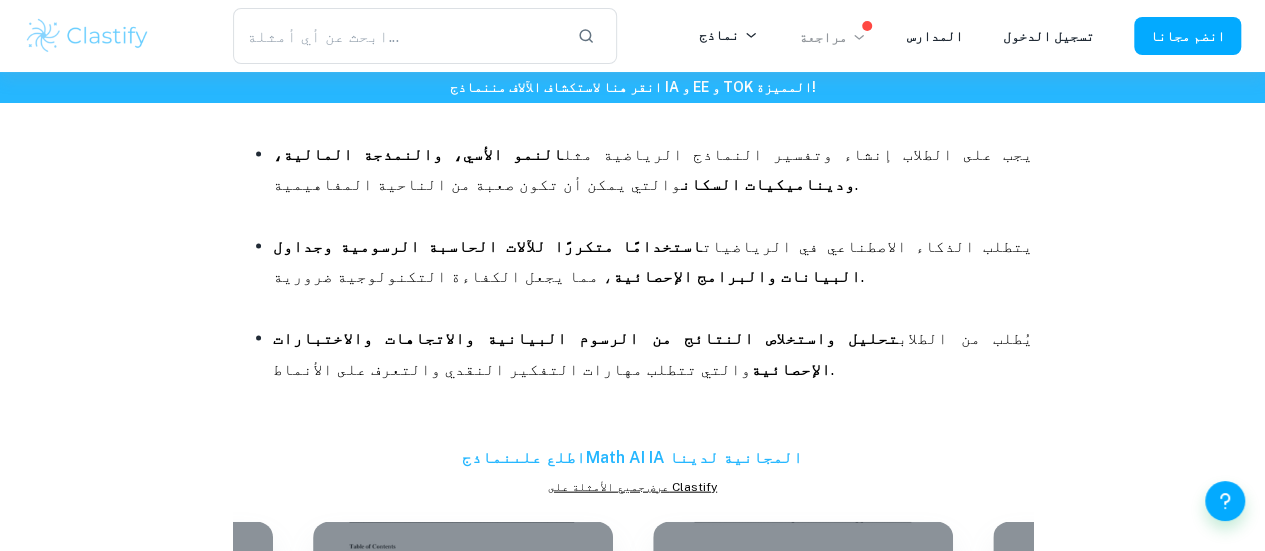 click 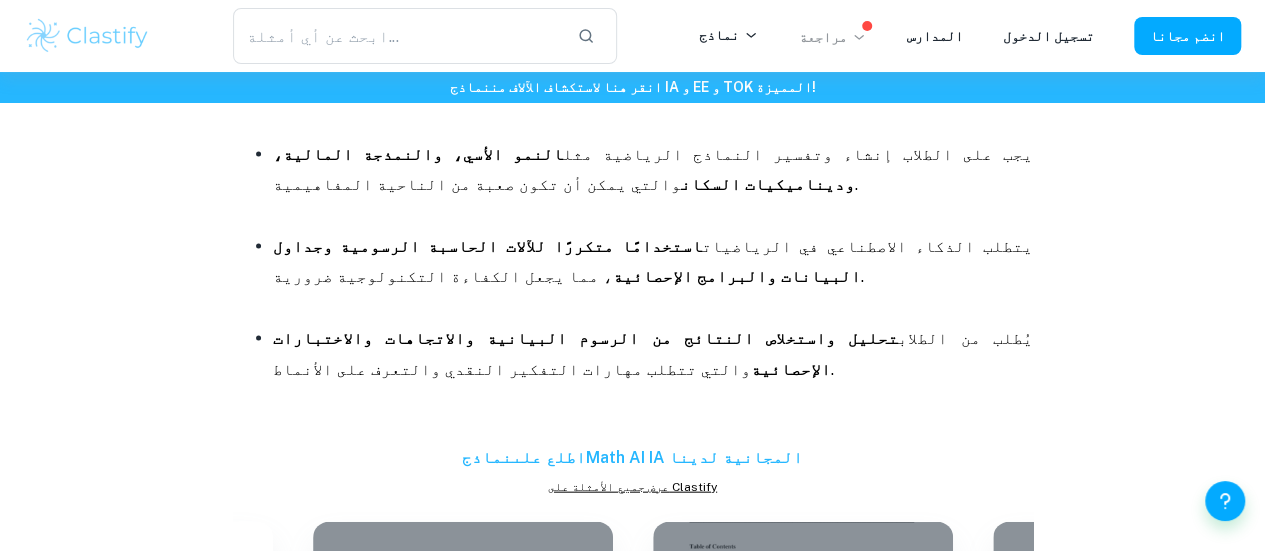 click 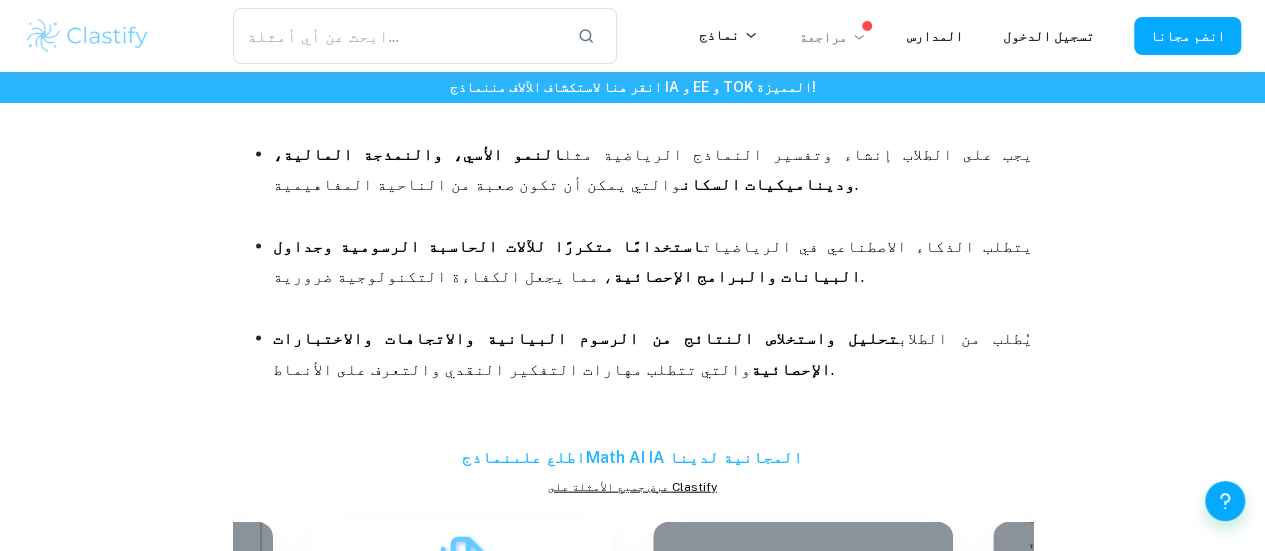 click at bounding box center (269, 641) 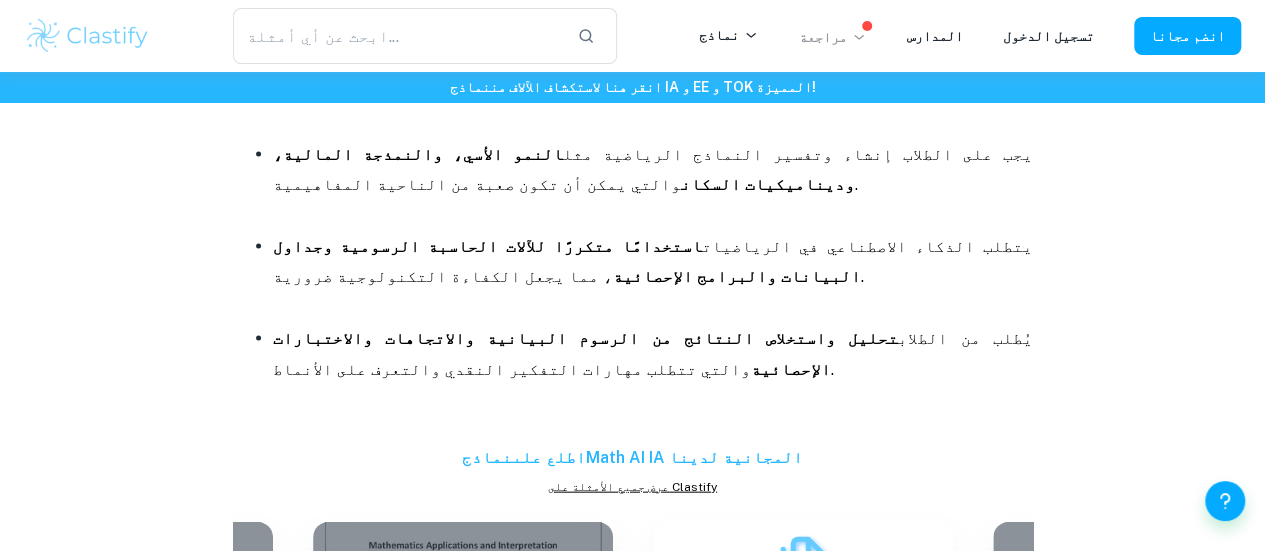 click at bounding box center [269, 641] 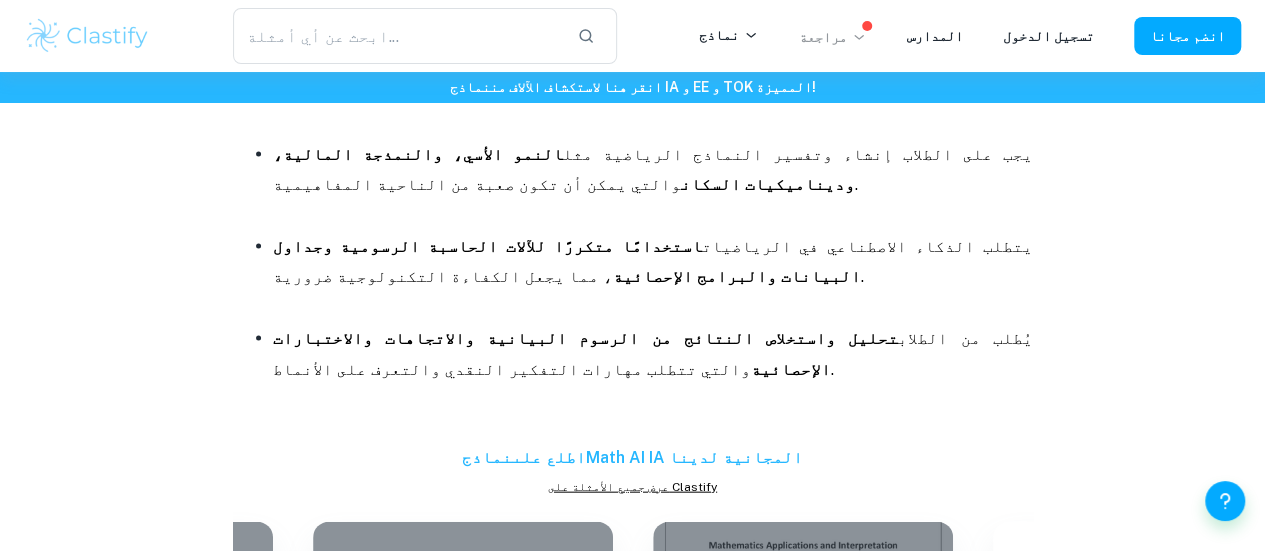click at bounding box center [269, 641] 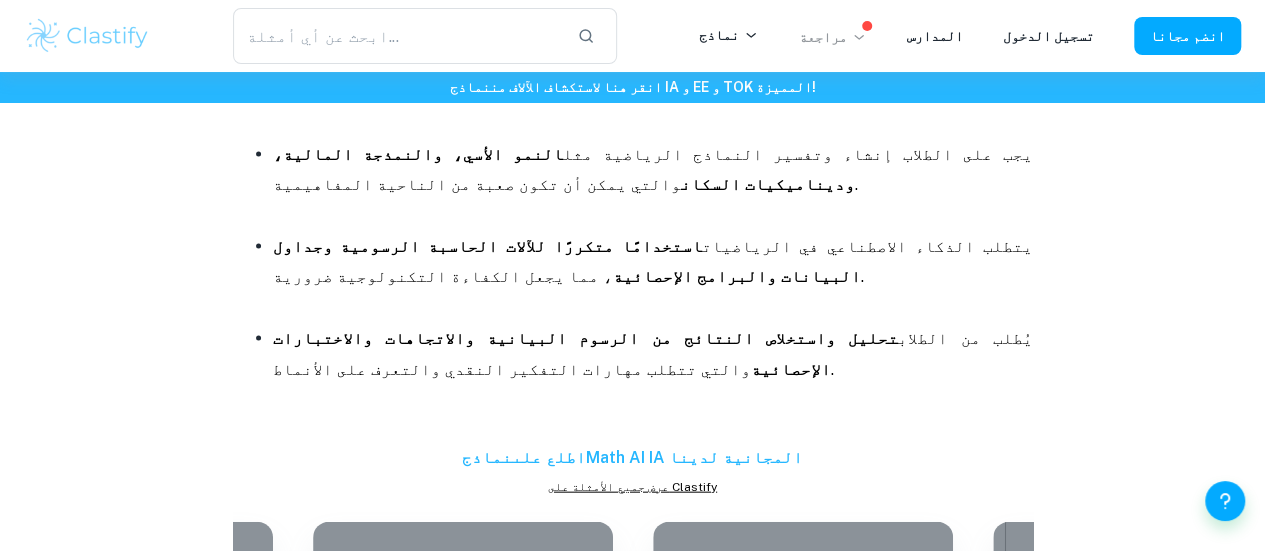 click at bounding box center (269, 641) 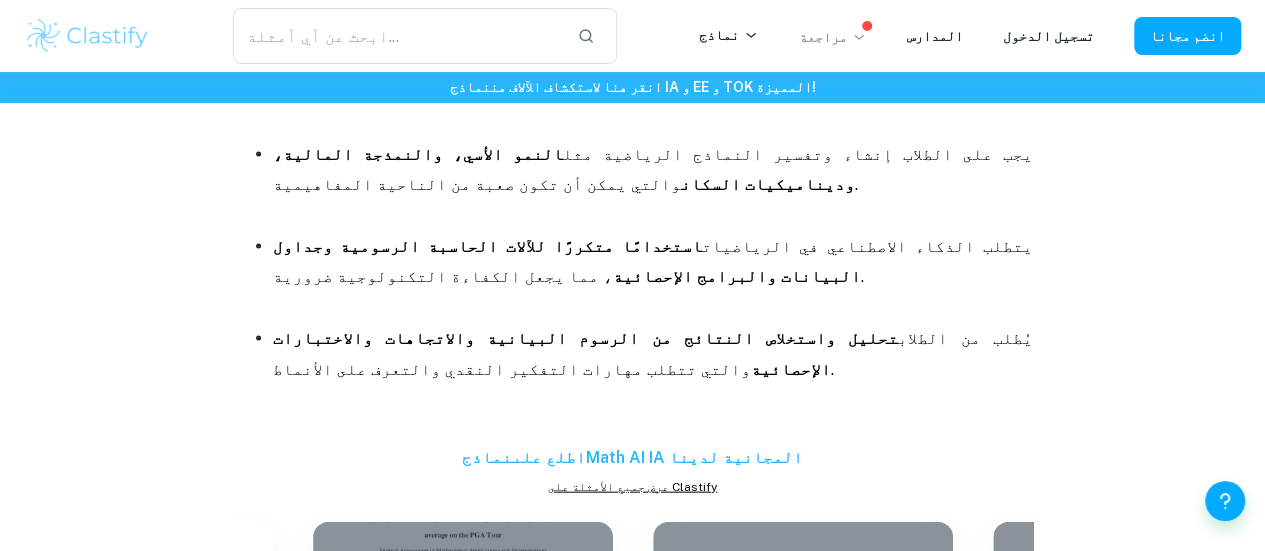 click 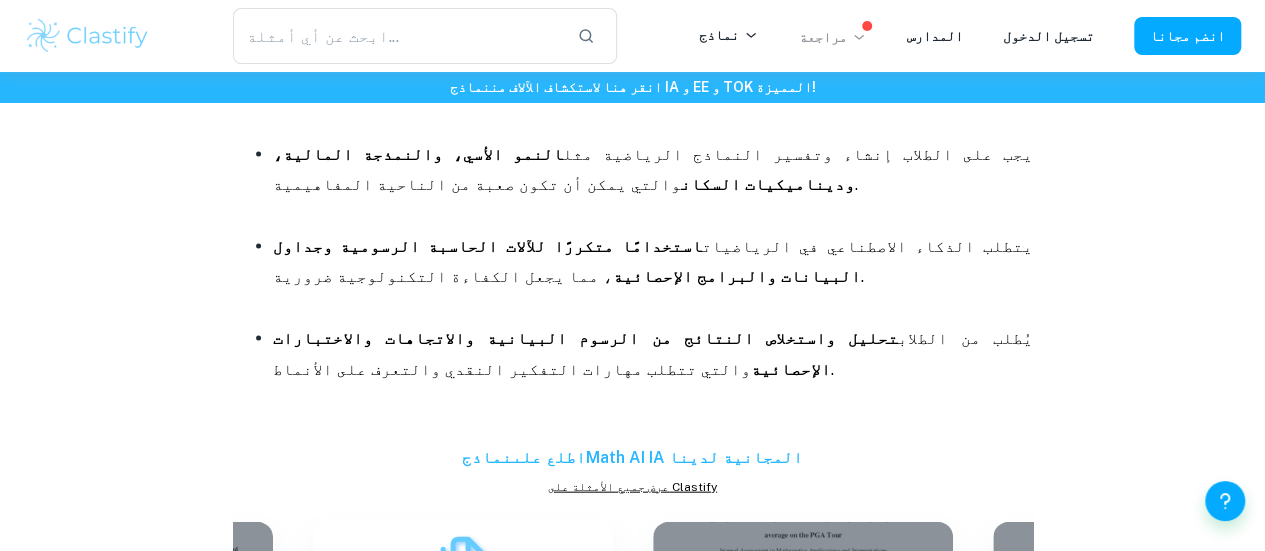 click 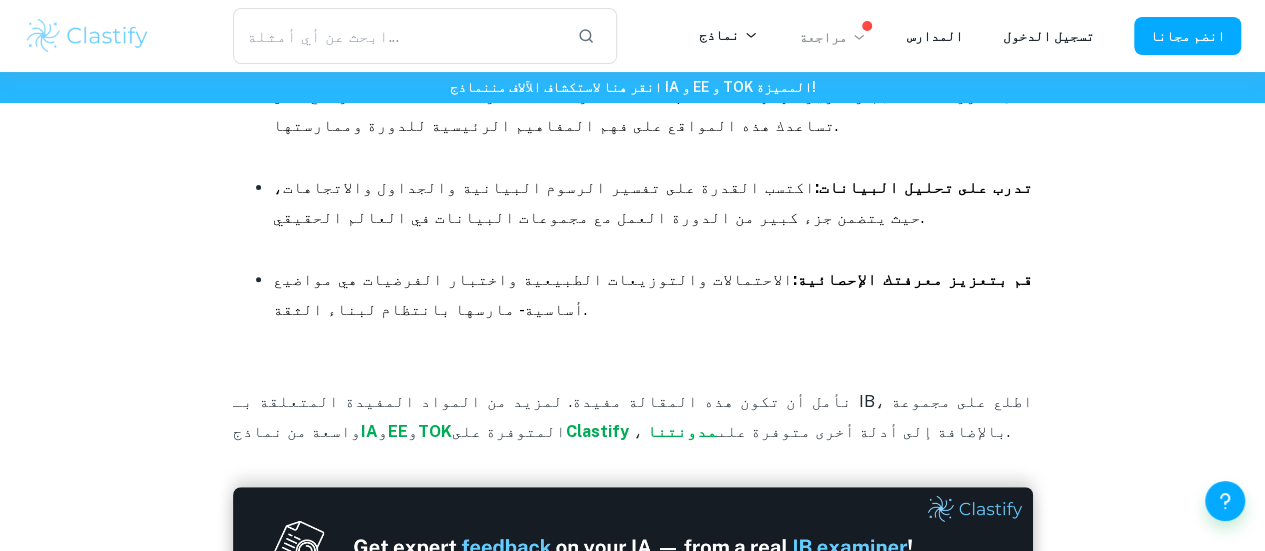 scroll, scrollTop: 4010, scrollLeft: 0, axis: vertical 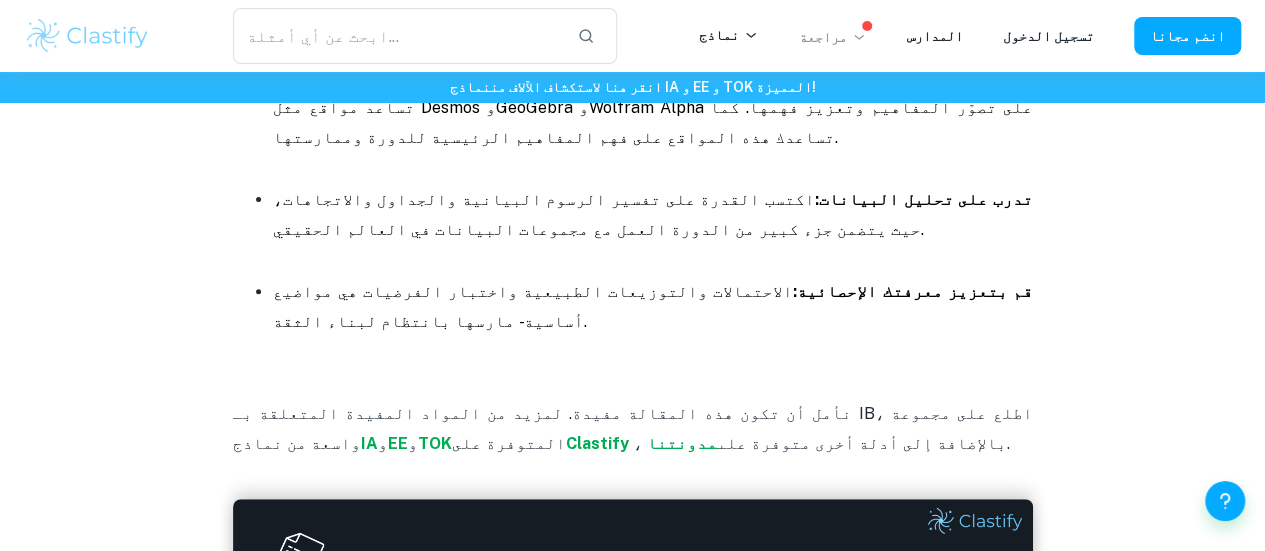 click on "حيادي" at bounding box center [633, 741] 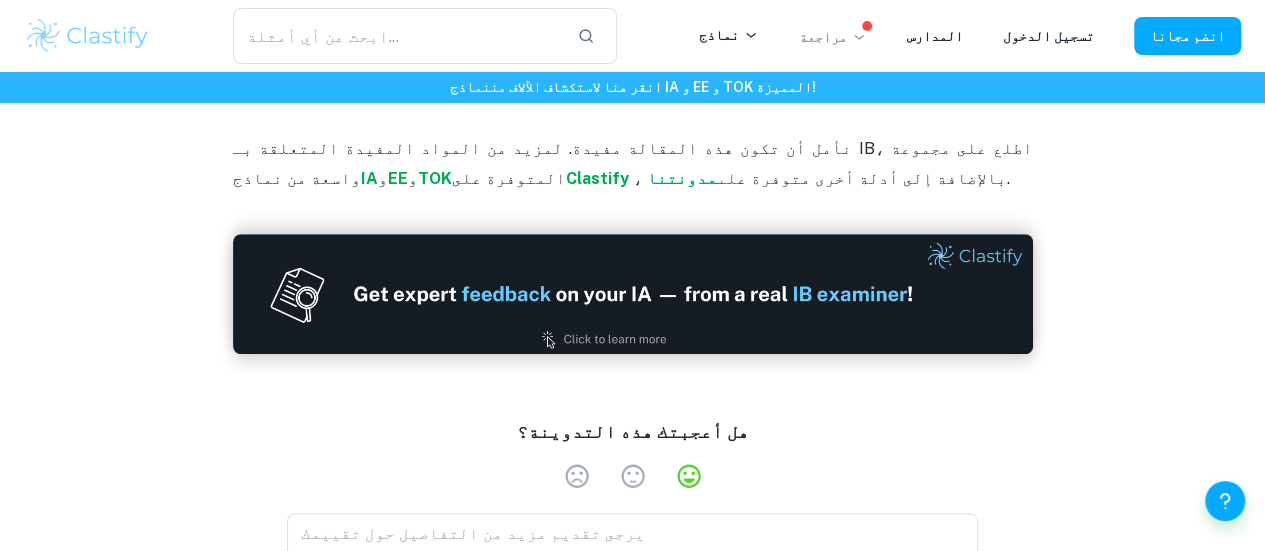scroll, scrollTop: 3981, scrollLeft: 0, axis: vertical 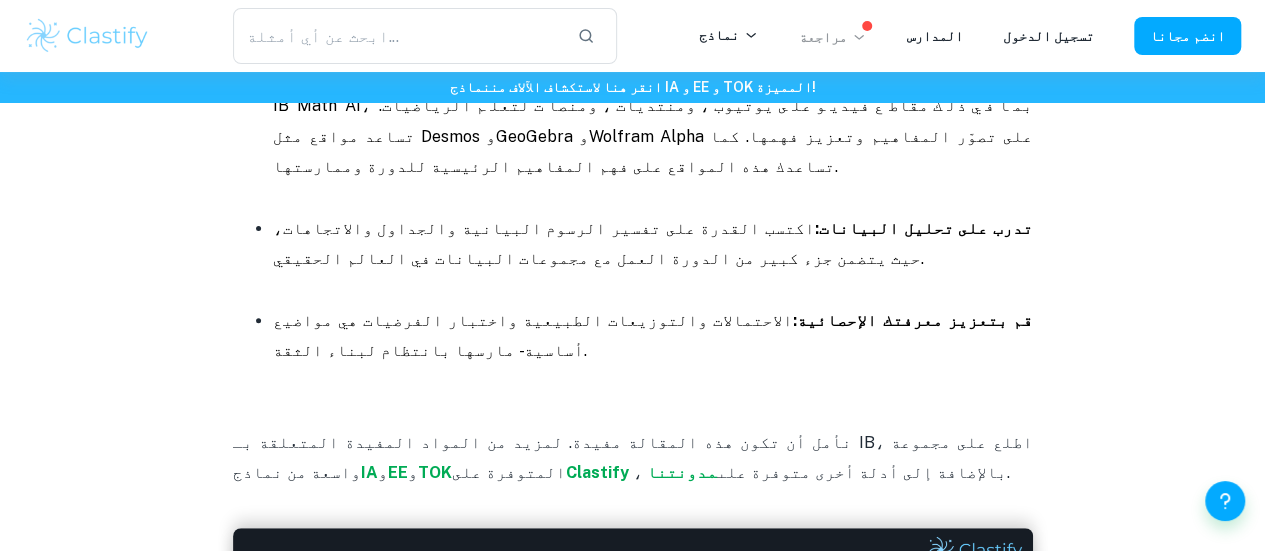 click on "هل أعجبتك هذه التدوينة؟ غير راضٍ جدًا حيادي راضٍ جدًا فارغ x ​ يُقدِّم" at bounding box center (633, 829) 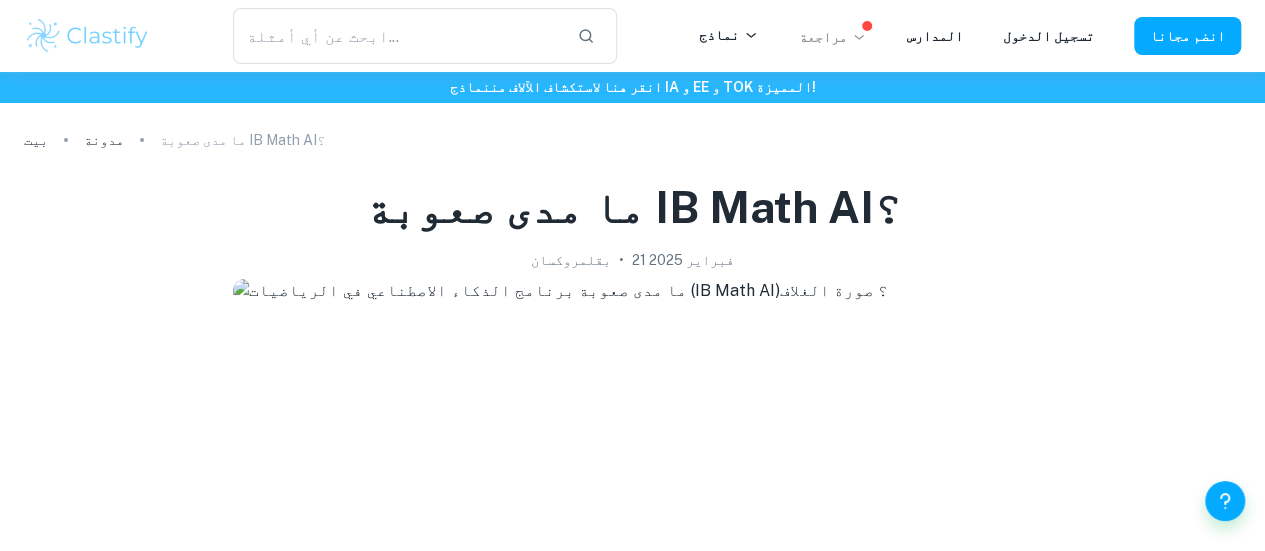 scroll, scrollTop: 100, scrollLeft: 0, axis: vertical 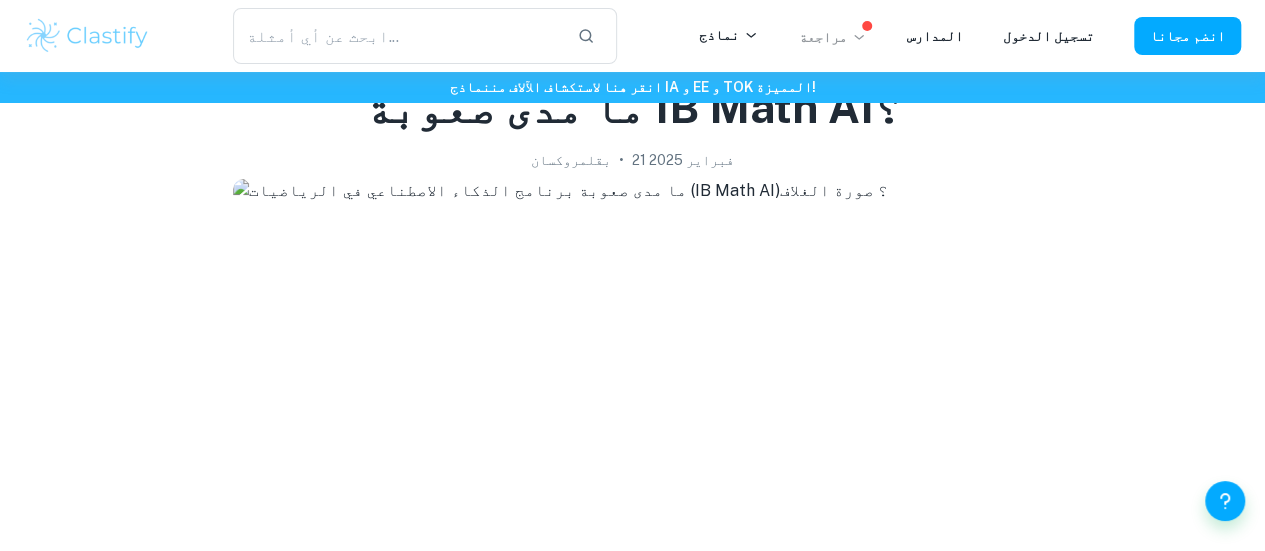 click at bounding box center (633, 379) 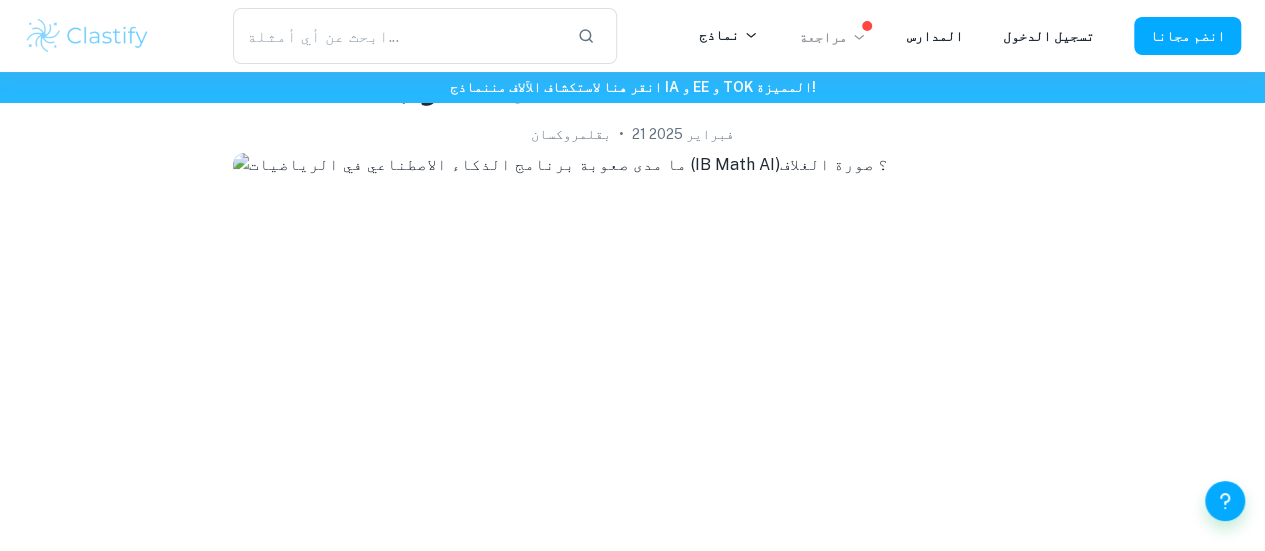 scroll, scrollTop: 100, scrollLeft: 0, axis: vertical 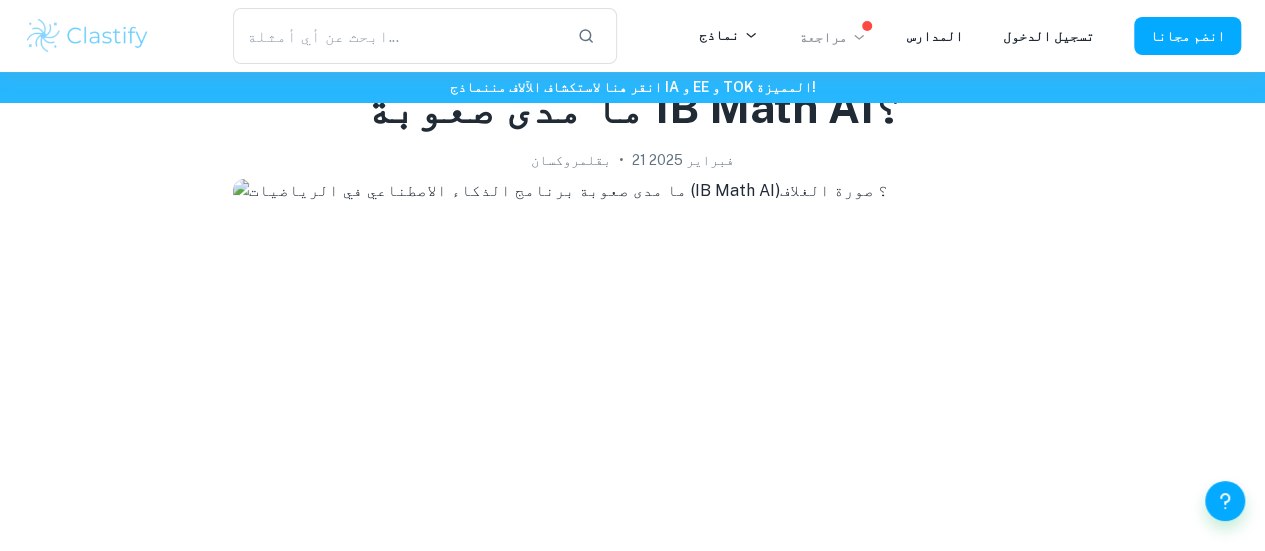 click on "ما مدى صعوبة IB Math AI؟ بقلم روكسان • 21 فبراير 2025 احصل على تعليقات حول Math AI IA الخاص بك تم تصحيحها فقط من قبل الممتحنين الرسميين للبكالوريا الدولية يتعلم أكثر هل تفكر في اختيار برنامج IB Math AI كمقرر رياضيات لبرنامج IB، ولكنك غير متأكد من ملاءمته لك؟ إذا كنت تفكر في خيارات رياضية مختلفة وتتساءل عن التحديات التي قد يفرضها برنامج IB Math AI، فسيقدم لك هذا الدليل بعض الأفكار لمساعدتك على اتخاذ قرار مدروس. ما مدى صعوبة IB Math AI؟ صعوبة إذا نظرنا إلى إحصاءات البكالوريا الدولية، يبدو أن مادة الرياضيات الذكاء الاصطناعي (Math AI) هي الأسهل بين خياري الرياضيات . 7" at bounding box center [632, 2461] 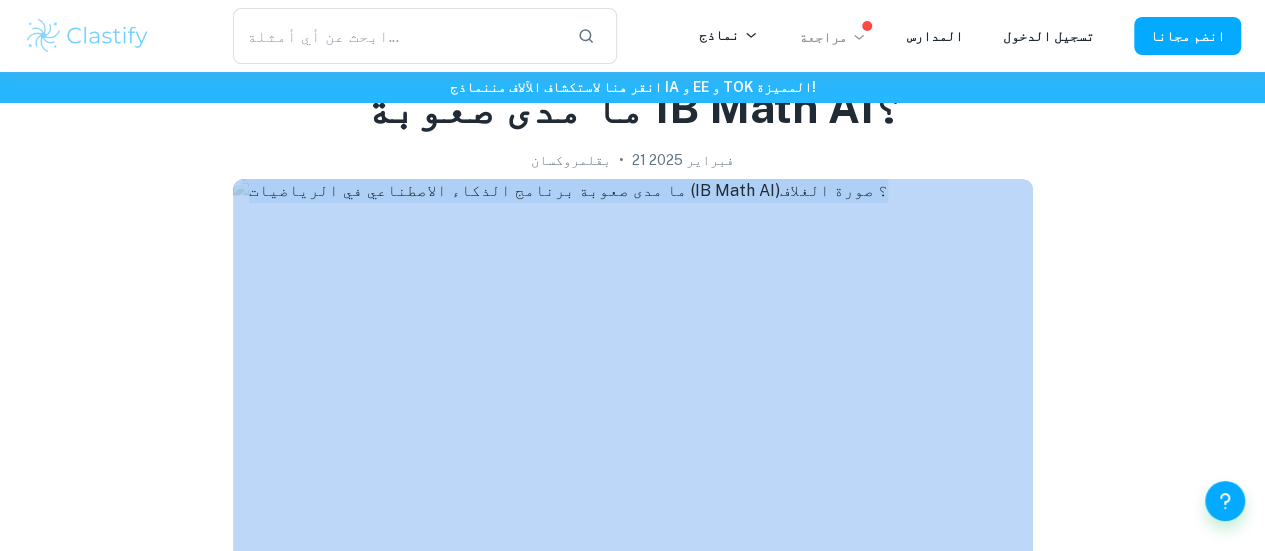 click on "ما مدى صعوبة IB Math AI؟ بقلم روكسان • 21 فبراير 2025 احصل على تعليقات حول Math AI IA الخاص بك تم تصحيحها فقط من قبل الممتحنين الرسميين للبكالوريا الدولية يتعلم أكثر هل تفكر في اختيار برنامج IB Math AI كمقرر رياضيات لبرنامج IB، ولكنك غير متأكد من ملاءمته لك؟ إذا كنت تفكر في خيارات رياضية مختلفة وتتساءل عن التحديات التي قد يفرضها برنامج IB Math AI، فسيقدم لك هذا الدليل بعض الأفكار لمساعدتك على اتخاذ قرار مدروس. ما مدى صعوبة IB Math AI؟ صعوبة إذا نظرنا إلى إحصاءات البكالوريا الدولية، يبدو أن مادة الرياضيات الذكاء الاصطناعي (Math AI) هي الأسهل بين خياري الرياضيات . 7" at bounding box center [632, 2461] 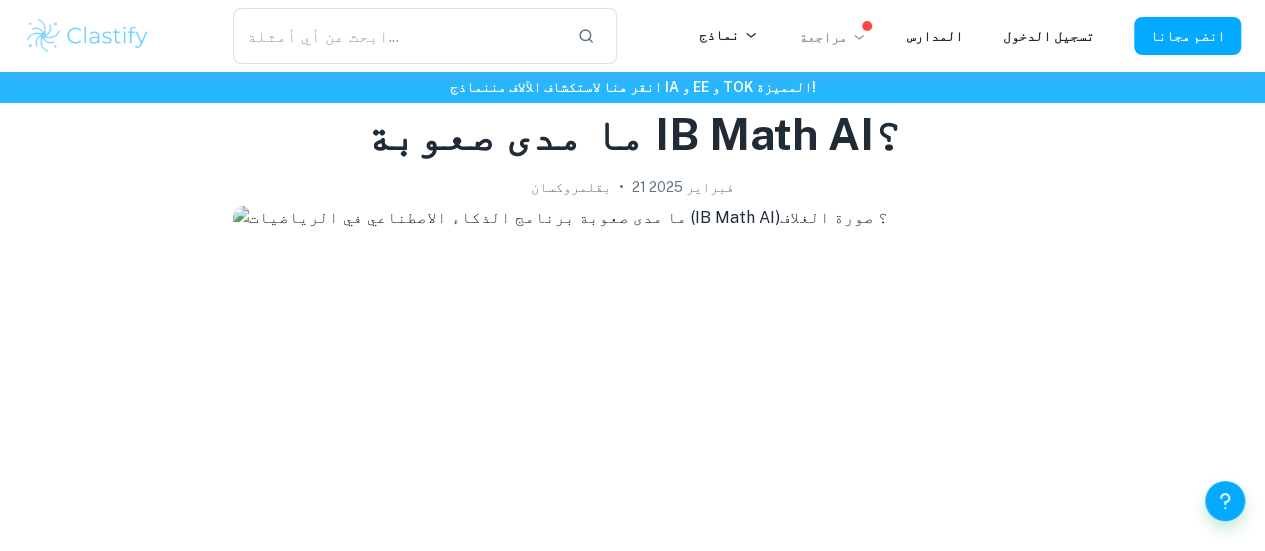 scroll, scrollTop: 0, scrollLeft: 0, axis: both 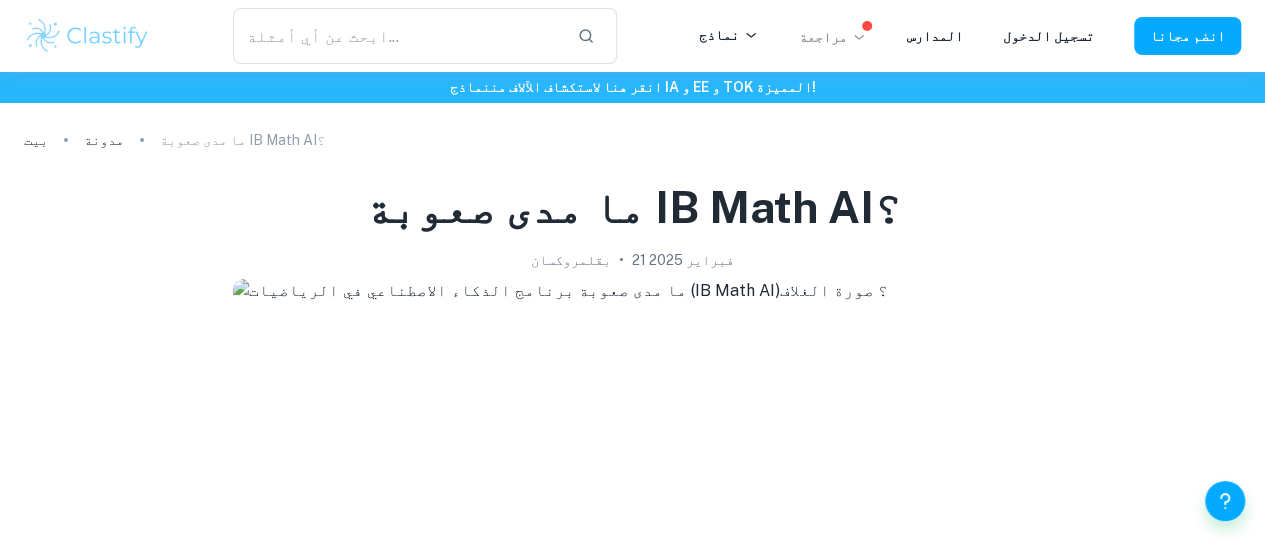 click on "ما مدى صعوبة IB Math AI؟ بقلم روكسان • 21 فبراير 2025 احصل على تعليقات حول Math AI IA الخاص بك تم تصحيحها فقط من قبل الممتحنين الرسميين للبكالوريا الدولية يتعلم أكثر هل تفكر في اختيار برنامج IB Math AI كمقرر رياضيات لبرنامج IB، ولكنك غير متأكد من ملاءمته لك؟ إذا كنت تفكر في خيارات رياضية مختلفة وتتساءل عن التحديات التي قد يفرضها برنامج IB Math AI، فسيقدم لك هذا الدليل بعض الأفكار لمساعدتك على اتخاذ قرار مدروس. ما مدى صعوبة IB Math AI؟ صعوبة إذا نظرنا إلى إحصاءات البكالوريا الدولية، يبدو أن مادة الرياضيات الذكاء الاصطناعي (Math AI) هي الأسهل بين خياري الرياضيات . 7" at bounding box center [632, 2561] 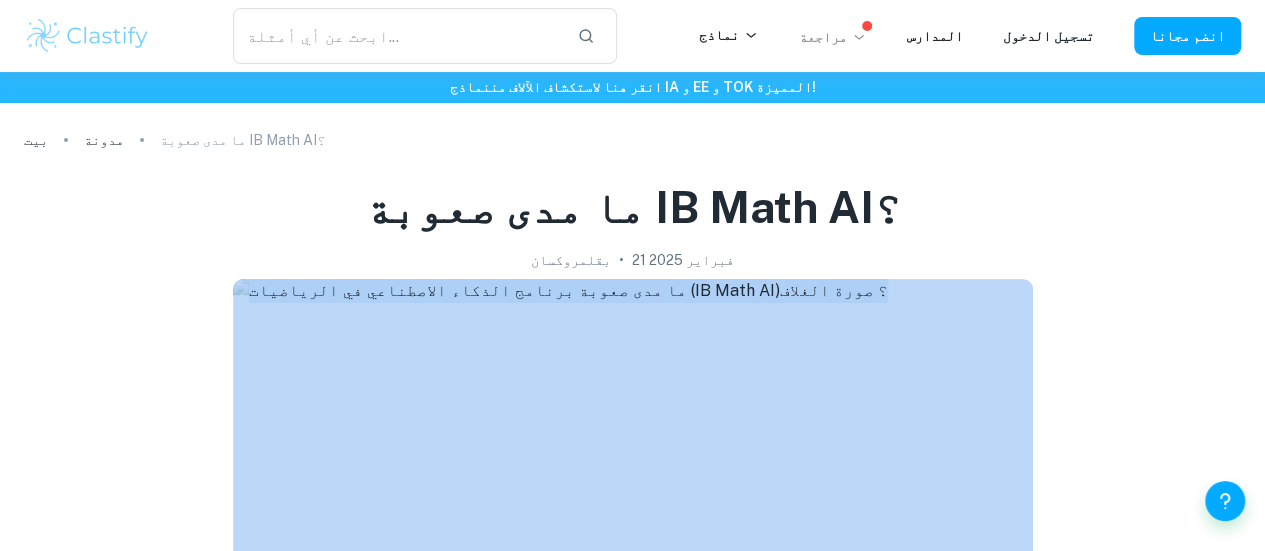 click on "ما مدى صعوبة IB Math AI؟ بقلم روكسان • 21 فبراير 2025 احصل على تعليقات حول Math AI IA الخاص بك تم تصحيحها فقط من قبل الممتحنين الرسميين للبكالوريا الدولية يتعلم أكثر هل تفكر في اختيار برنامج IB Math AI كمقرر رياضيات لبرنامج IB، ولكنك غير متأكد من ملاءمته لك؟ إذا كنت تفكر في خيارات رياضية مختلفة وتتساءل عن التحديات التي قد يفرضها برنامج IB Math AI، فسيقدم لك هذا الدليل بعض الأفكار لمساعدتك على اتخاذ قرار مدروس. ما مدى صعوبة IB Math AI؟ صعوبة إذا نظرنا إلى إحصاءات البكالوريا الدولية، يبدو أن مادة الرياضيات الذكاء الاصطناعي (Math AI) هي الأسهل بين خياري الرياضيات . 7" at bounding box center (632, 2561) 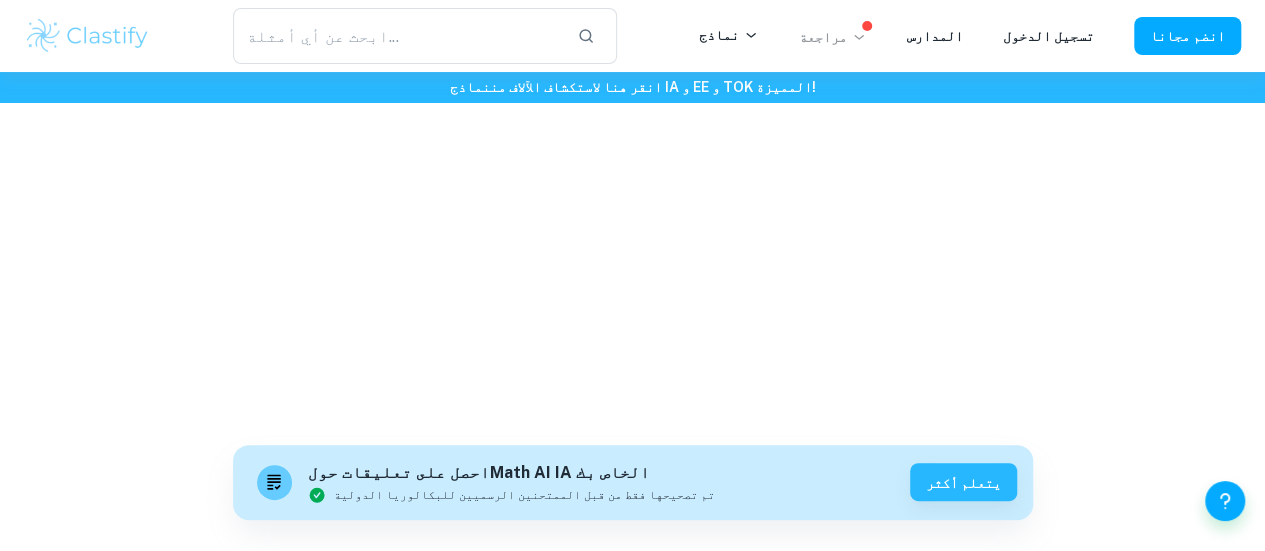 scroll, scrollTop: 256, scrollLeft: 0, axis: vertical 